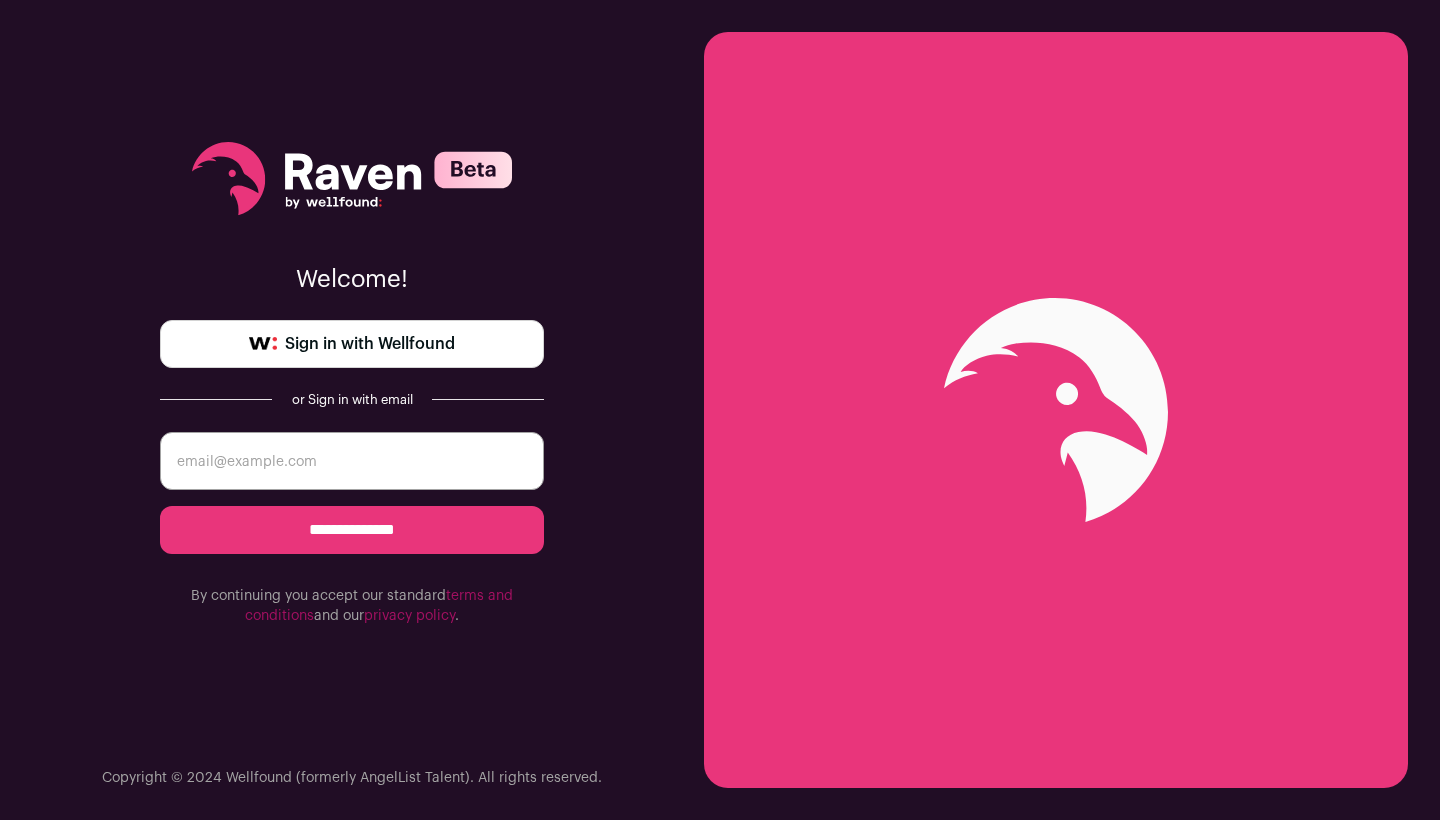 scroll, scrollTop: 0, scrollLeft: 0, axis: both 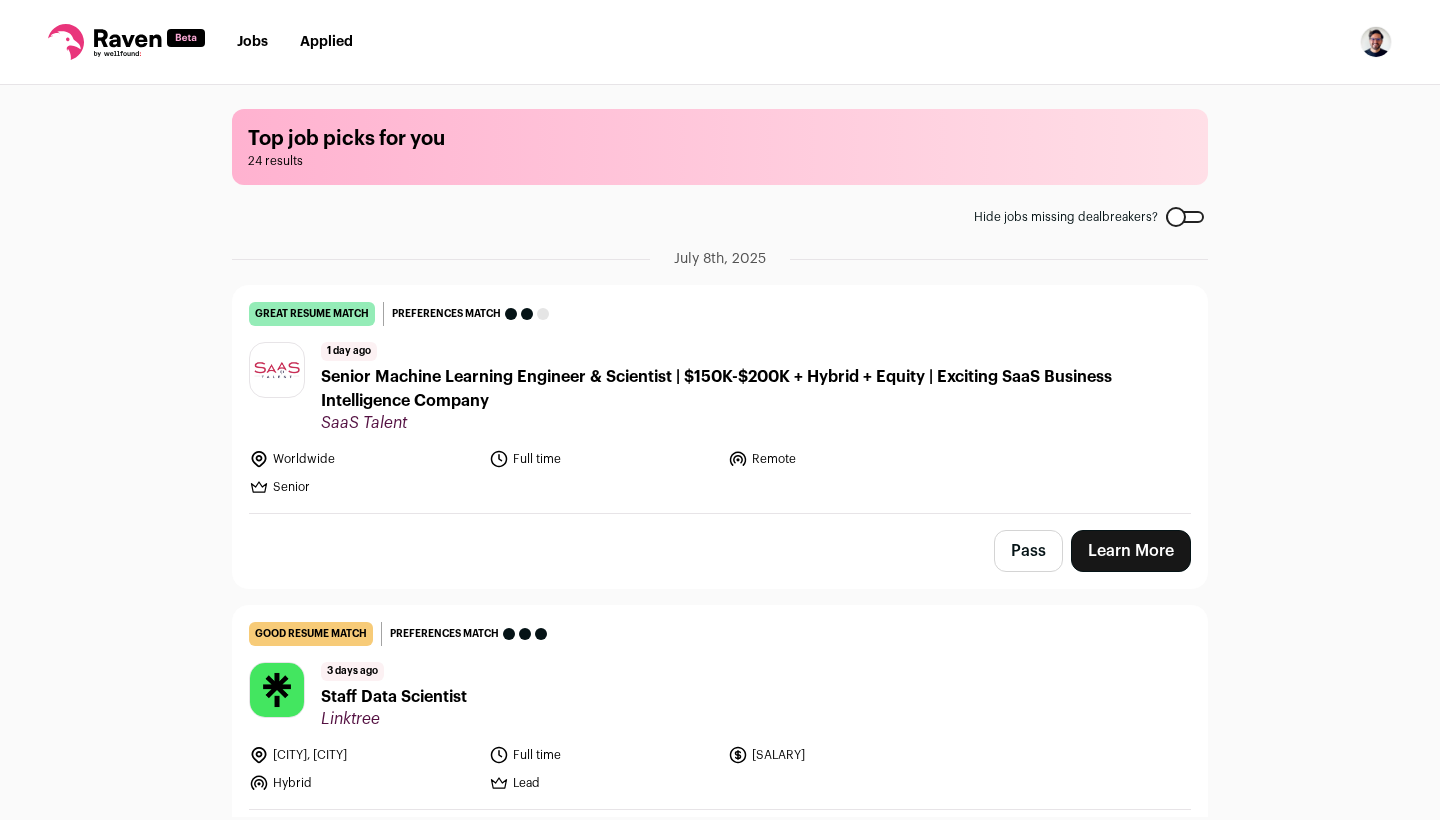 click on "Learn More" at bounding box center (1131, 551) 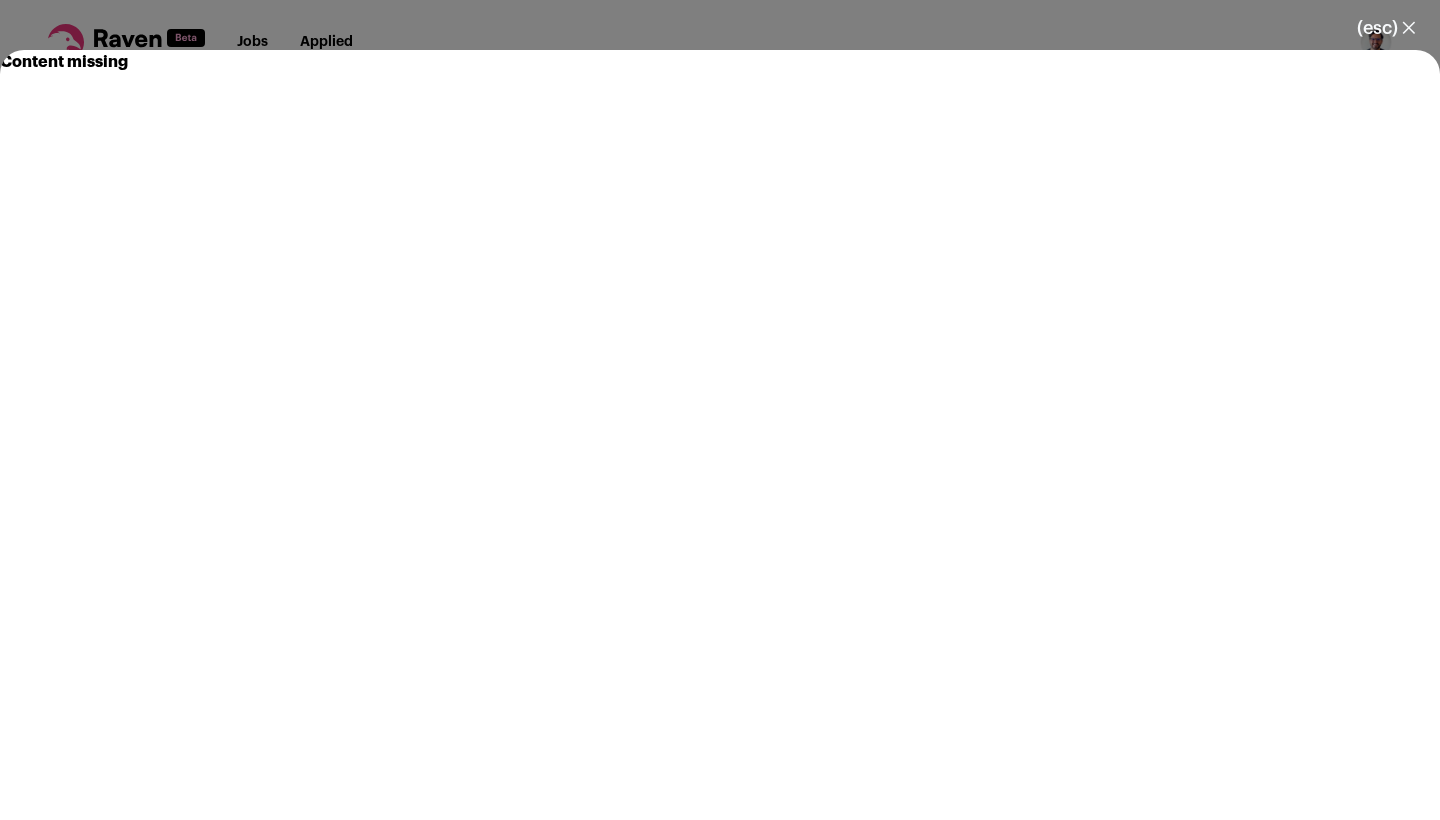 click on "(esc) ✕" at bounding box center [1386, 28] 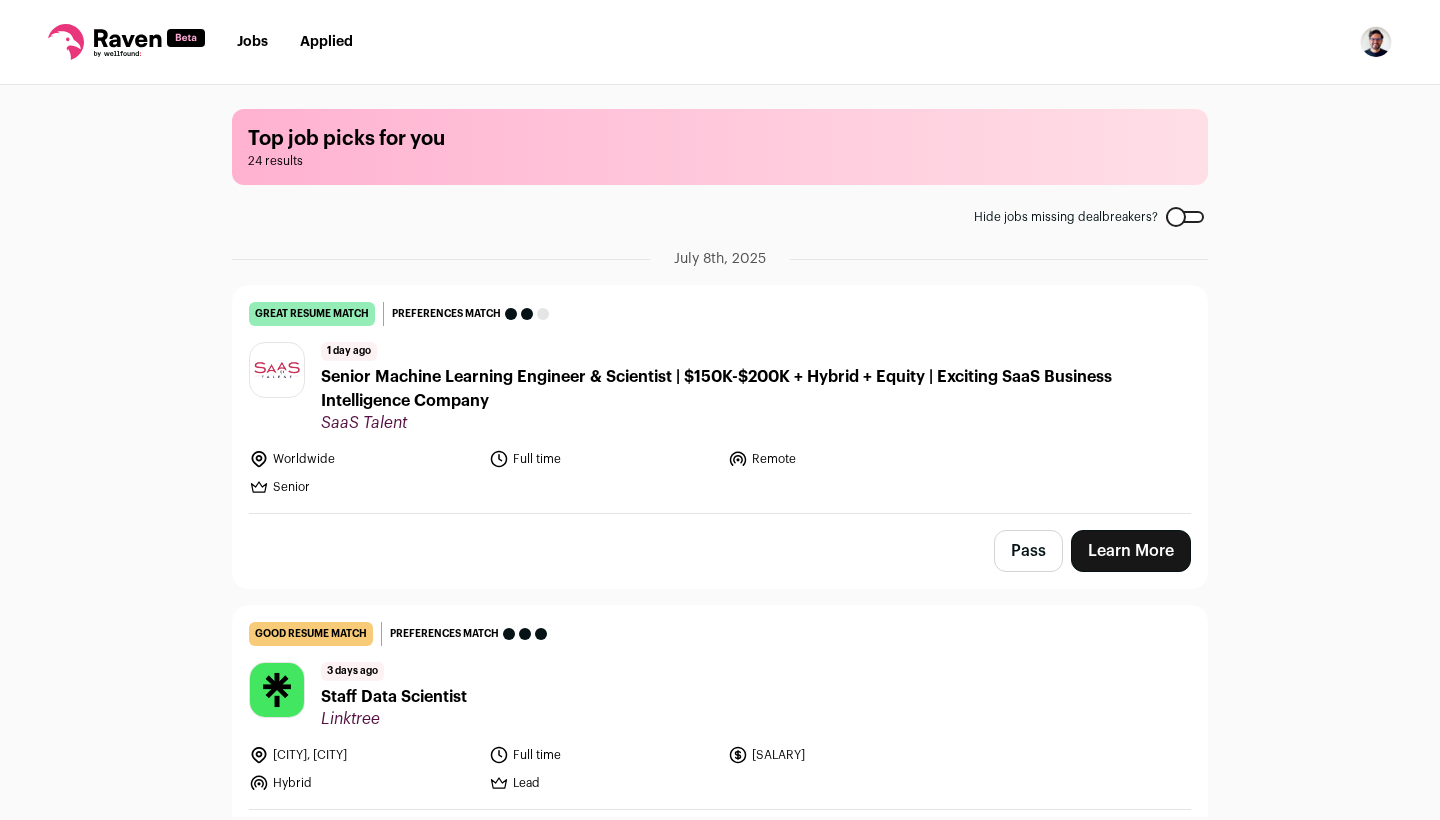 click on "Senior Machine Learning Engineer & Scientist | $150K-$200K + Hybrid + Equity | Exciting SaaS Business Intelligence Company" at bounding box center [756, 389] 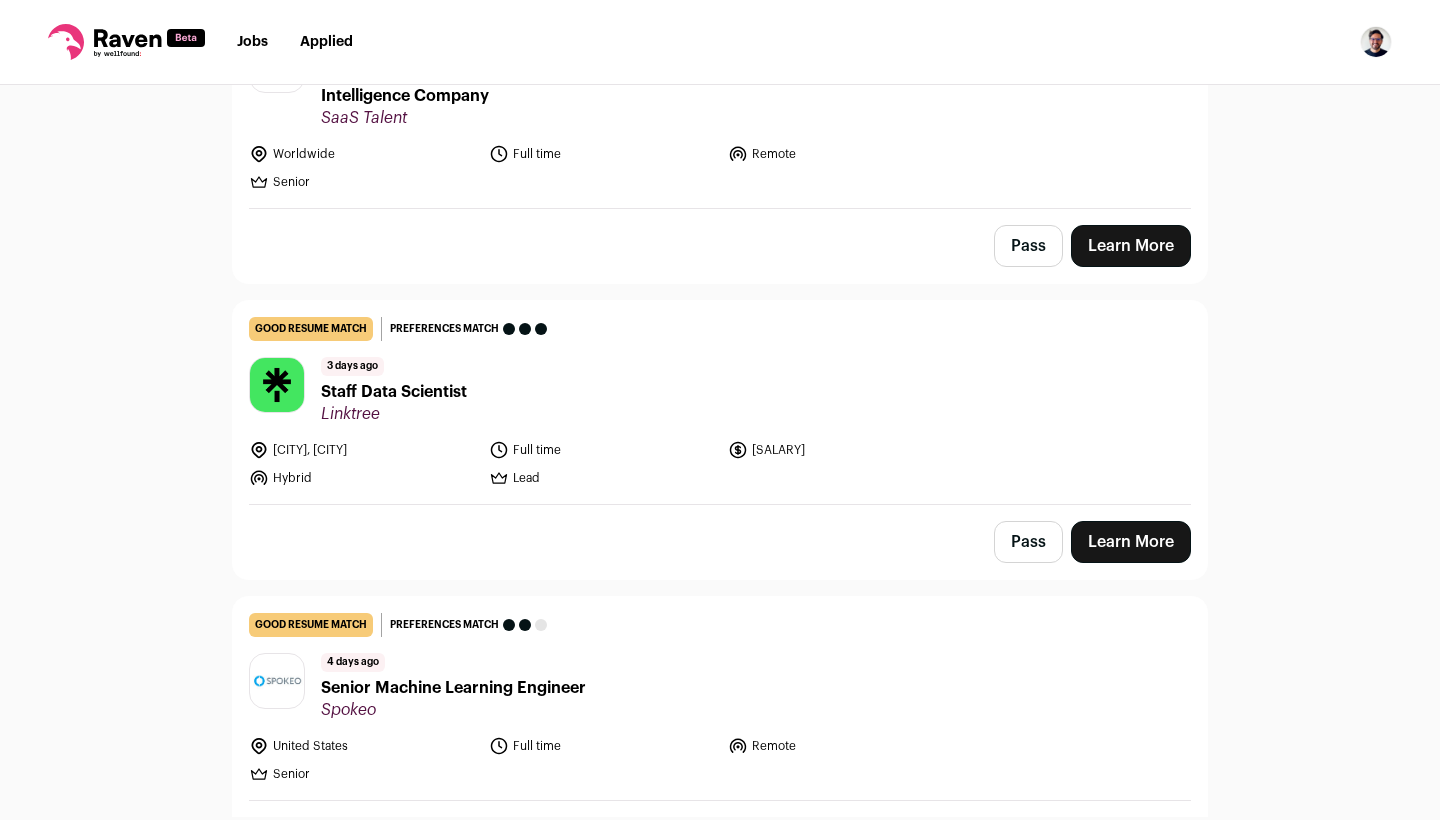 scroll, scrollTop: 236, scrollLeft: 0, axis: vertical 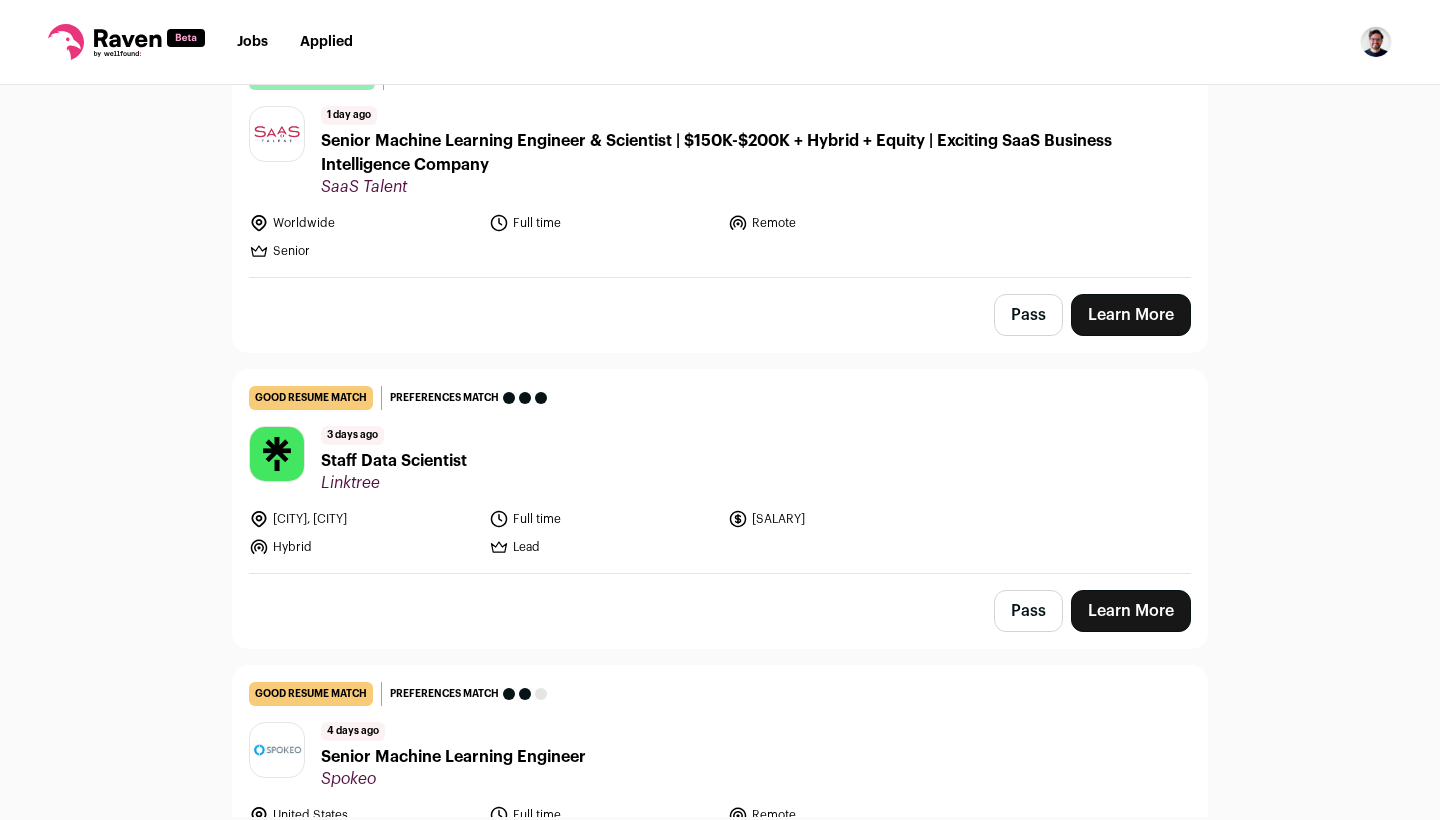 click on "3 days ago
Staff Data Scientist
Linktree" at bounding box center (720, 459) 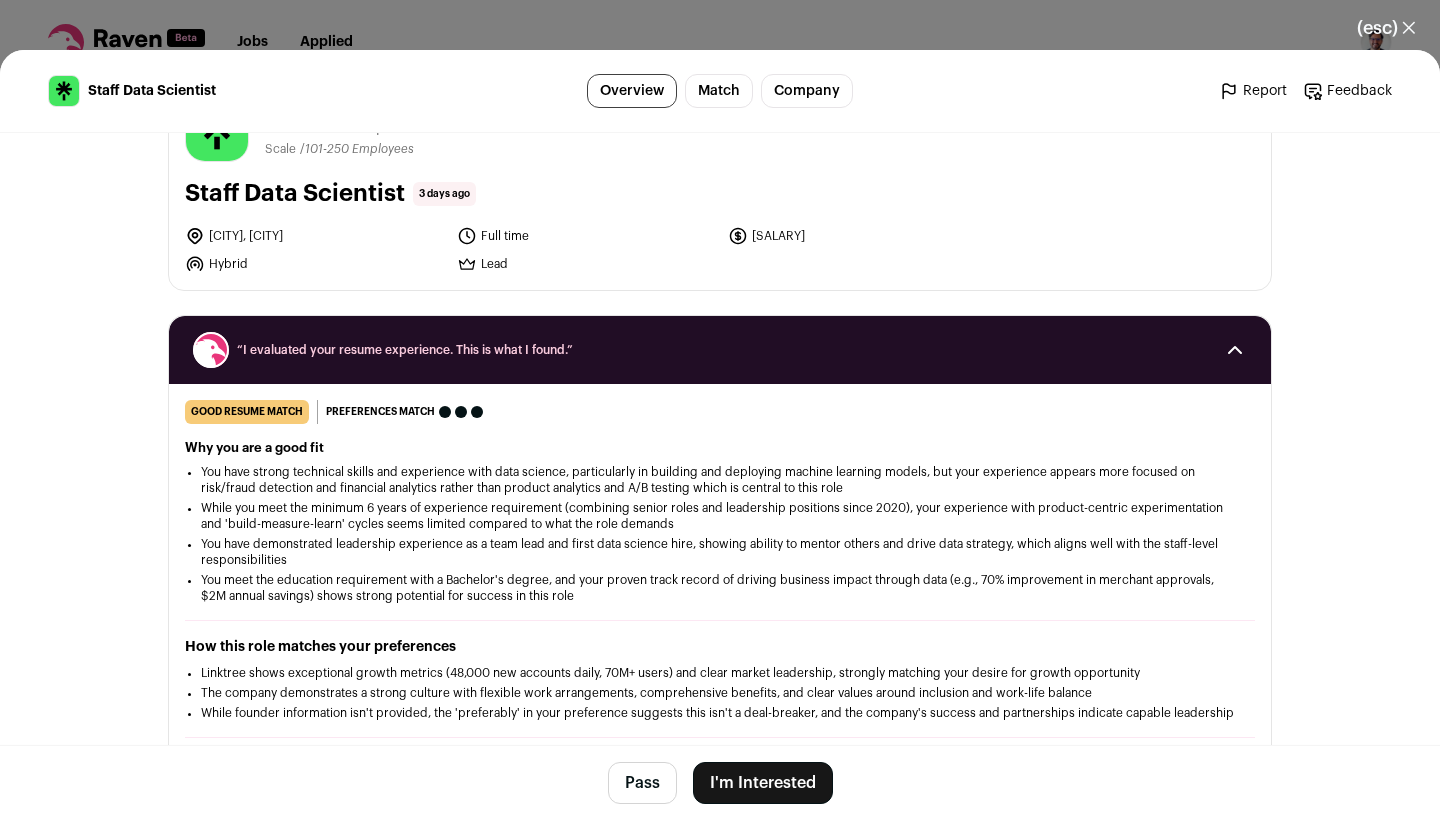 scroll, scrollTop: 77, scrollLeft: 0, axis: vertical 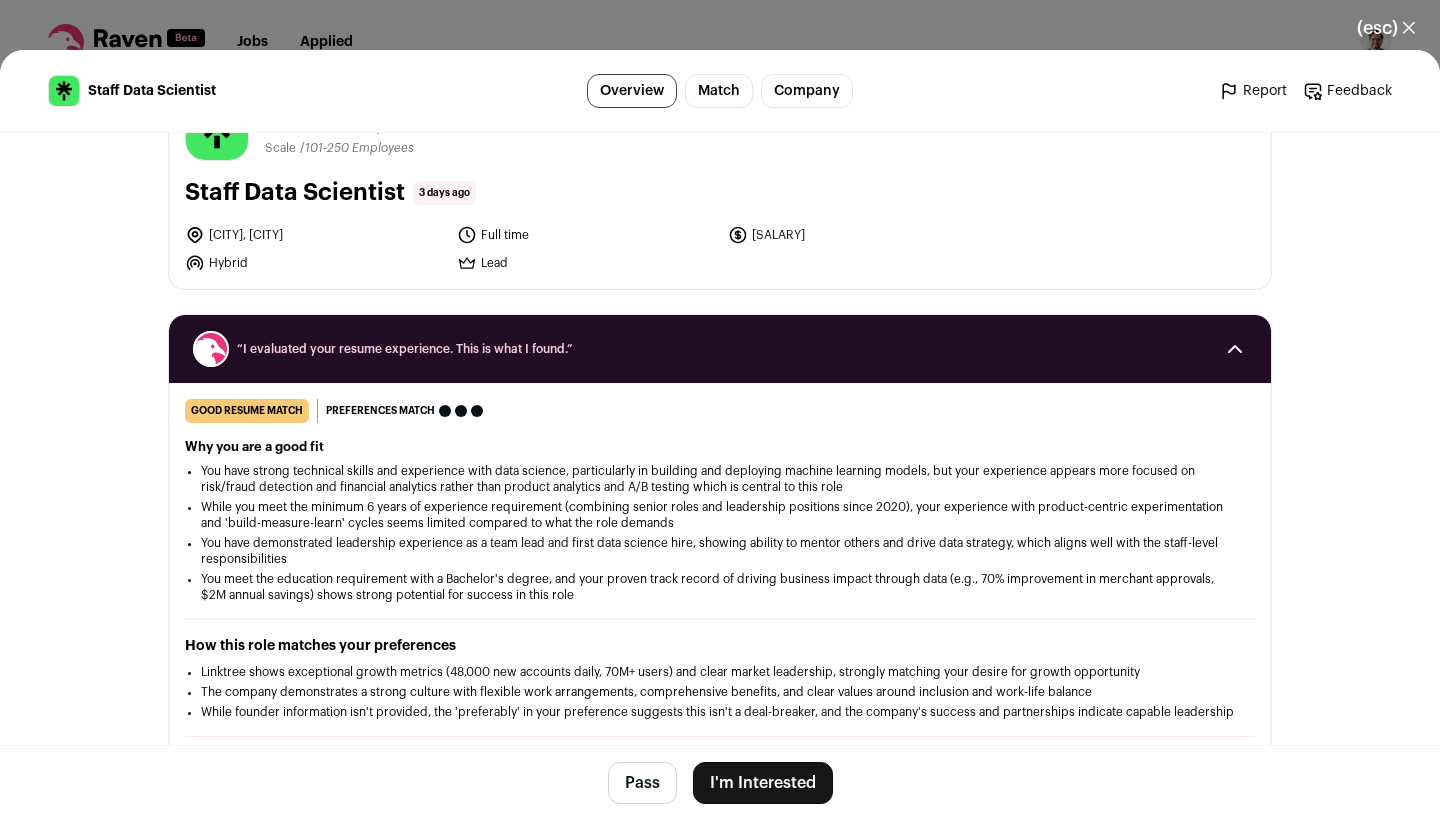 click on "I'm Interested" at bounding box center [763, 783] 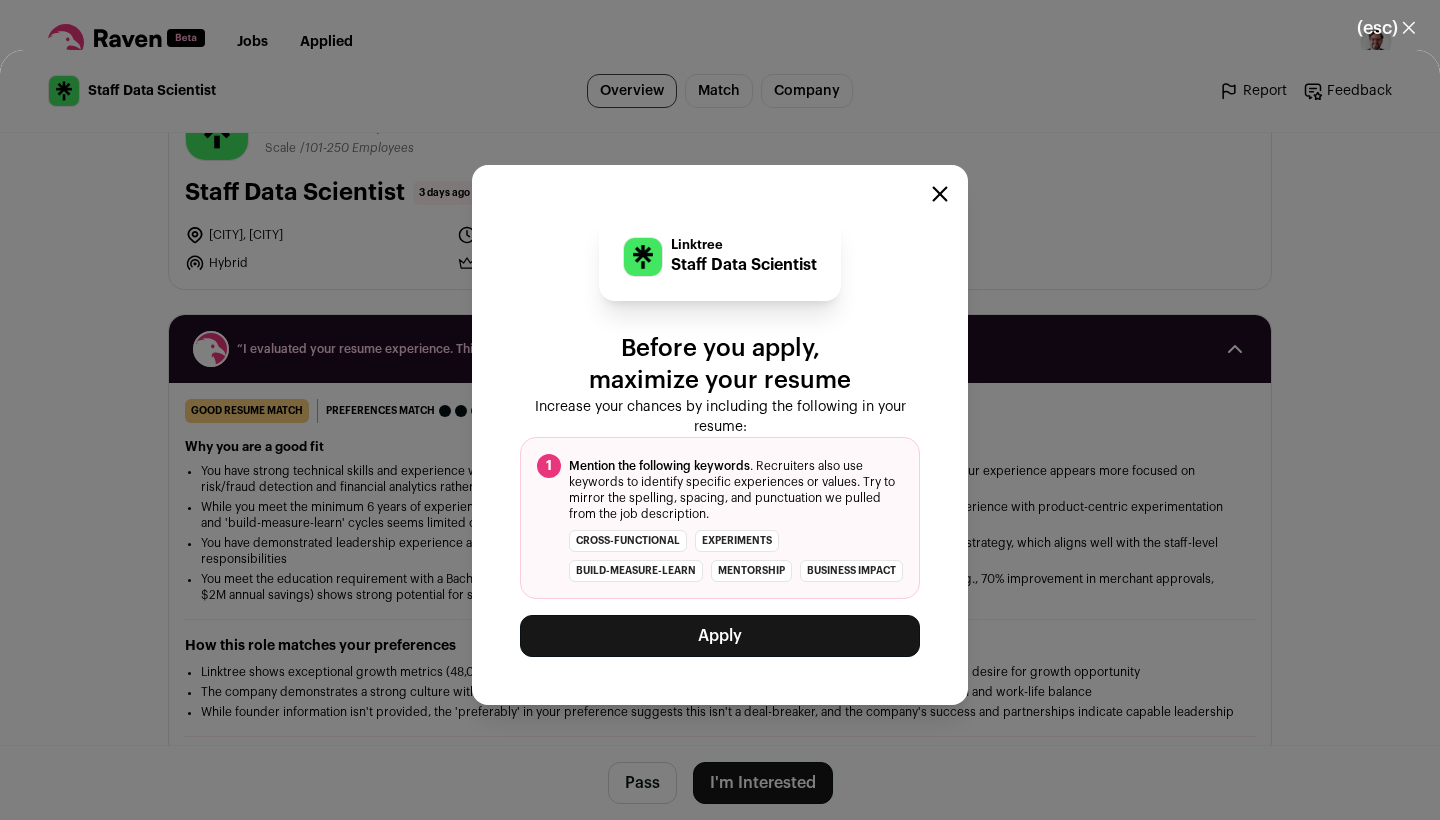 click on "Apply" at bounding box center (720, 636) 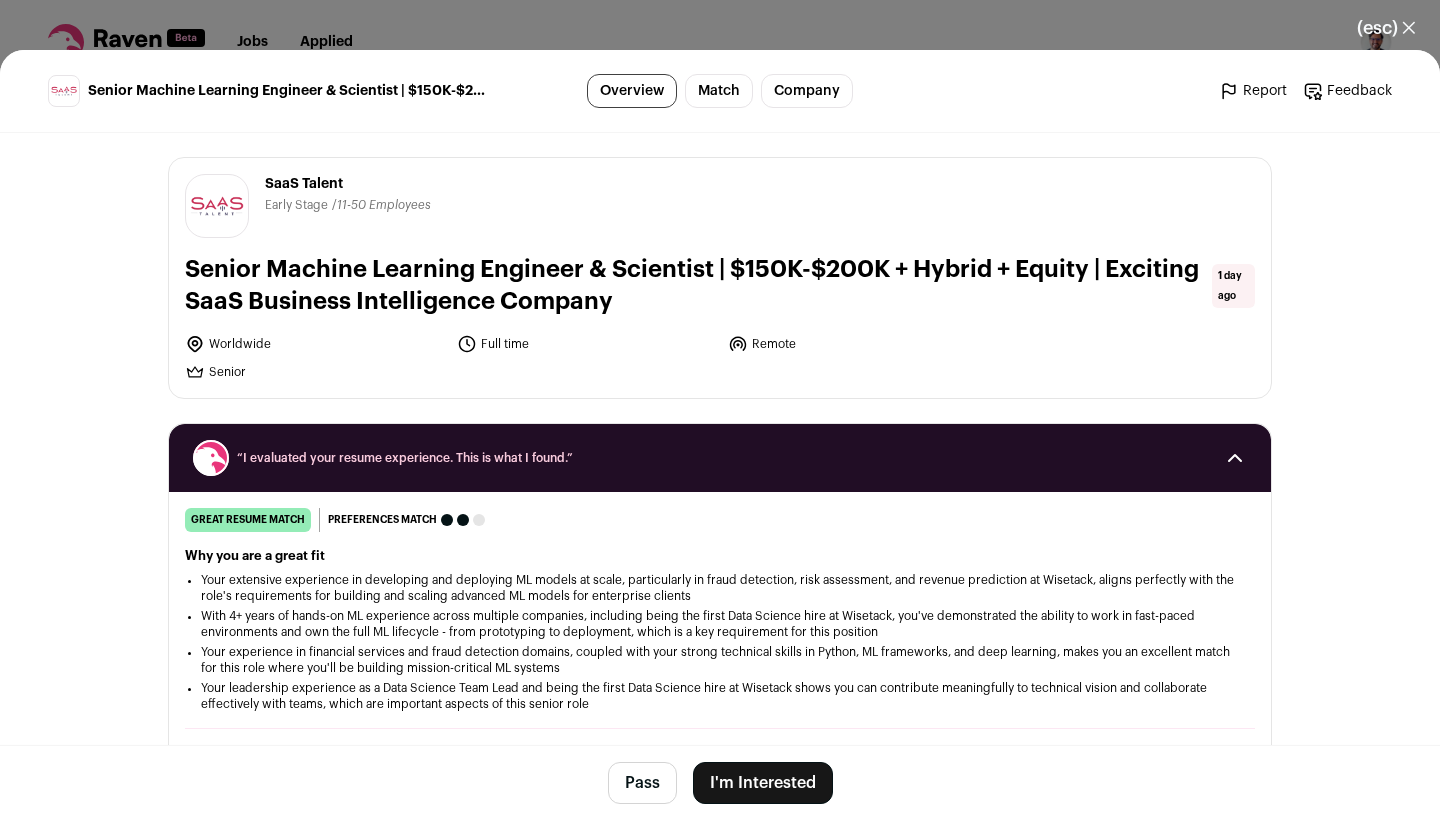 scroll, scrollTop: 0, scrollLeft: 0, axis: both 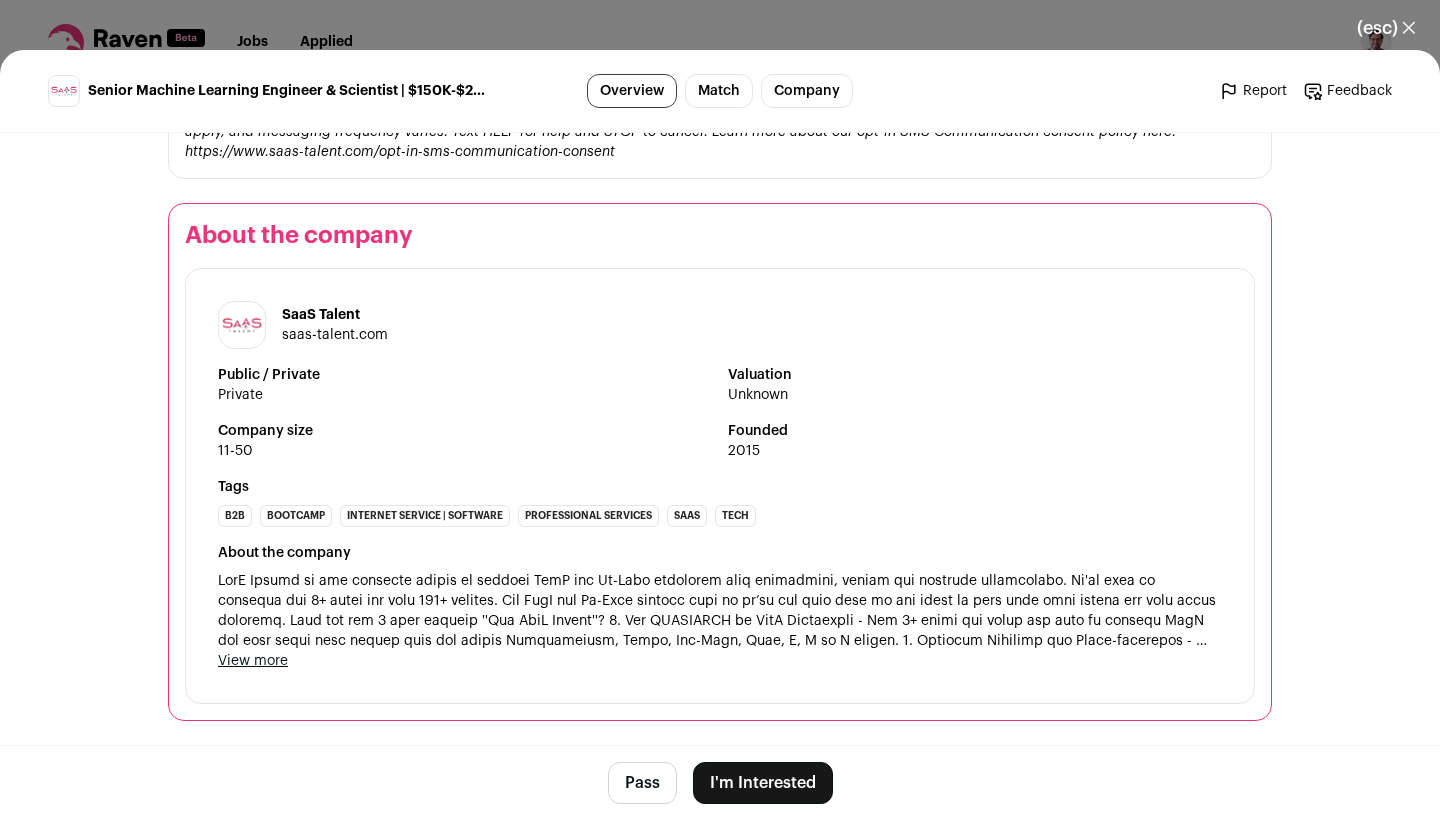 click on "(esc) ✕" at bounding box center (1386, 28) 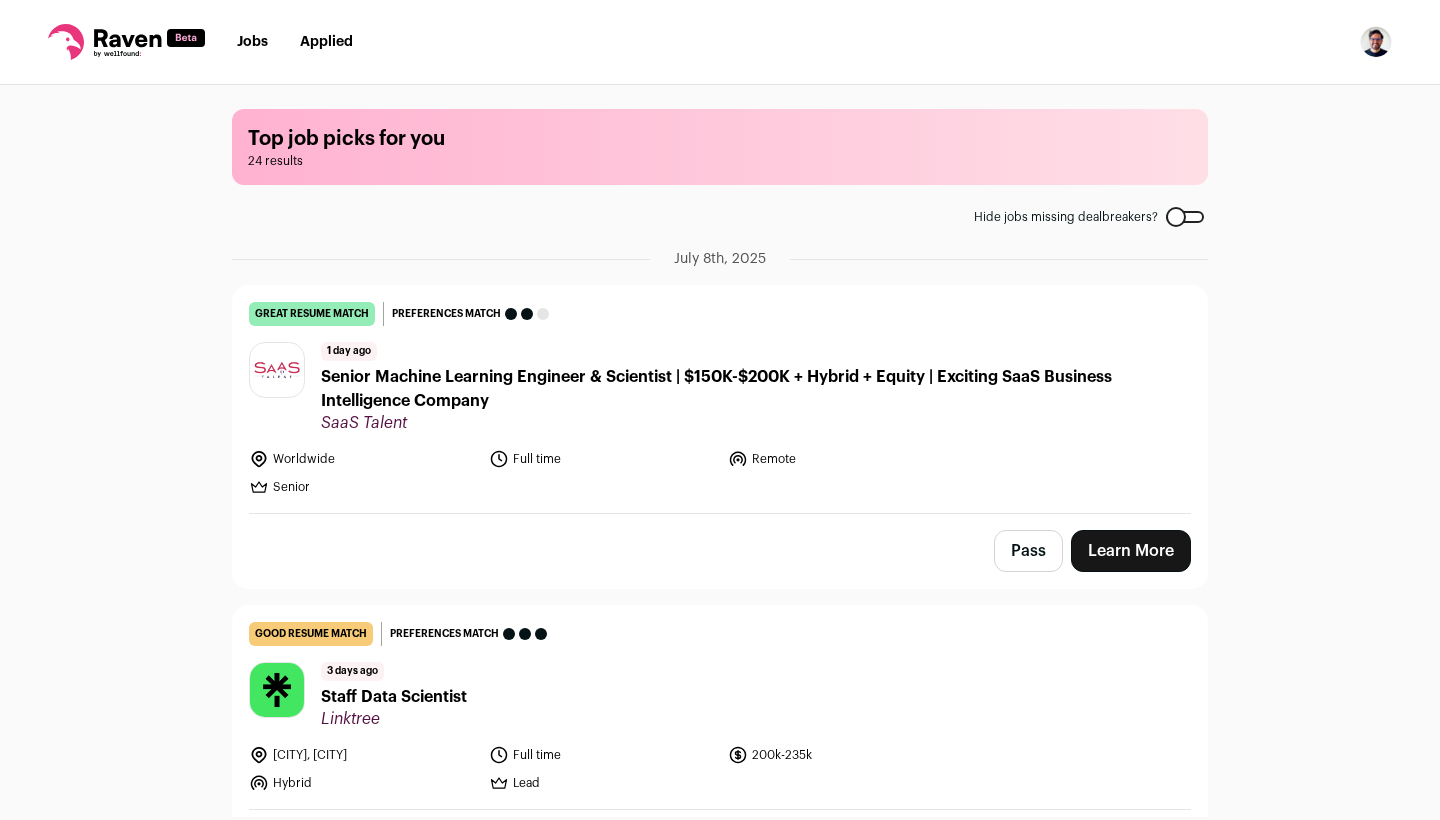 click on "Learn More" at bounding box center [1131, 551] 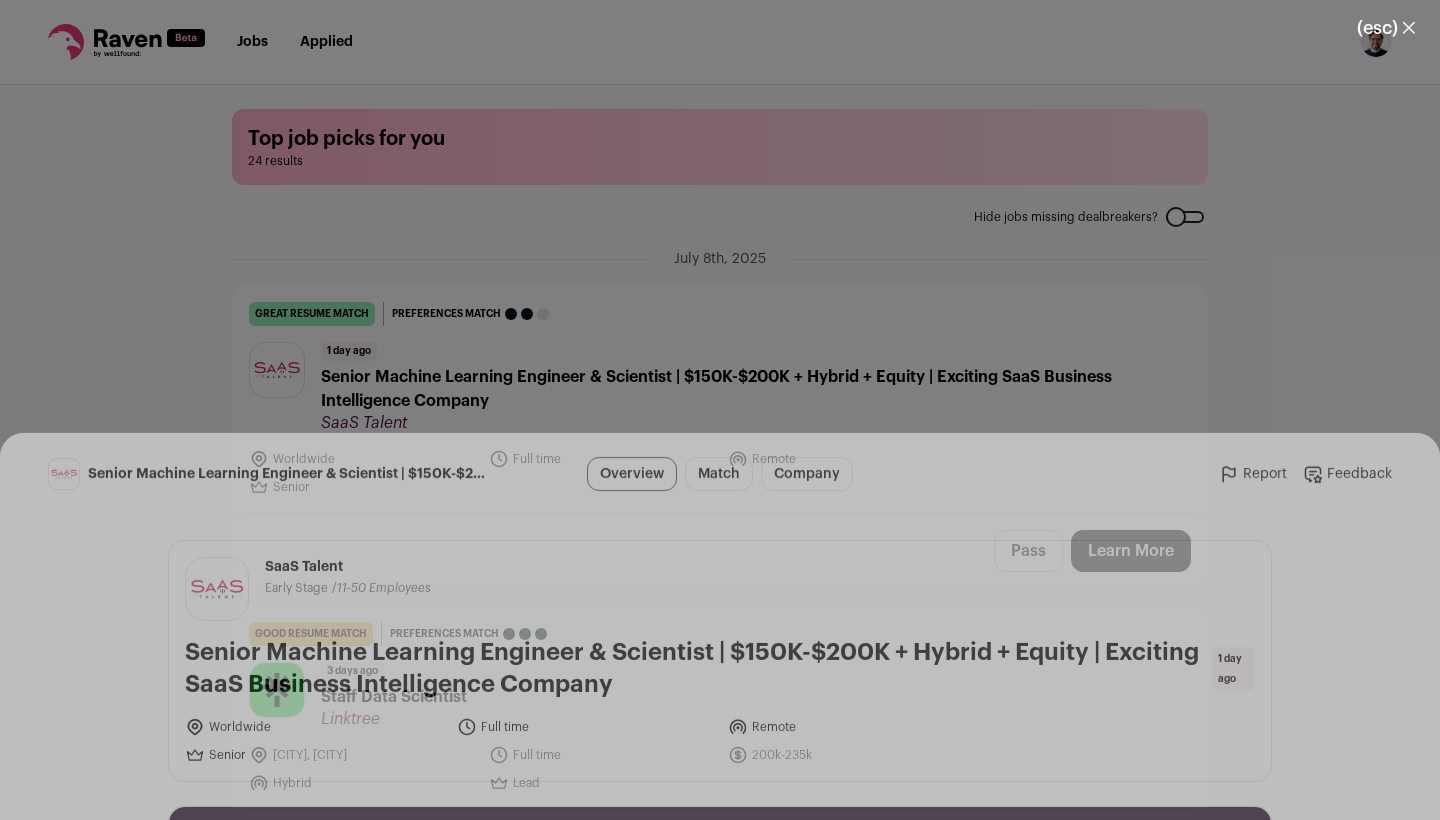 click on "I'm Interested" at bounding box center [763, 783] 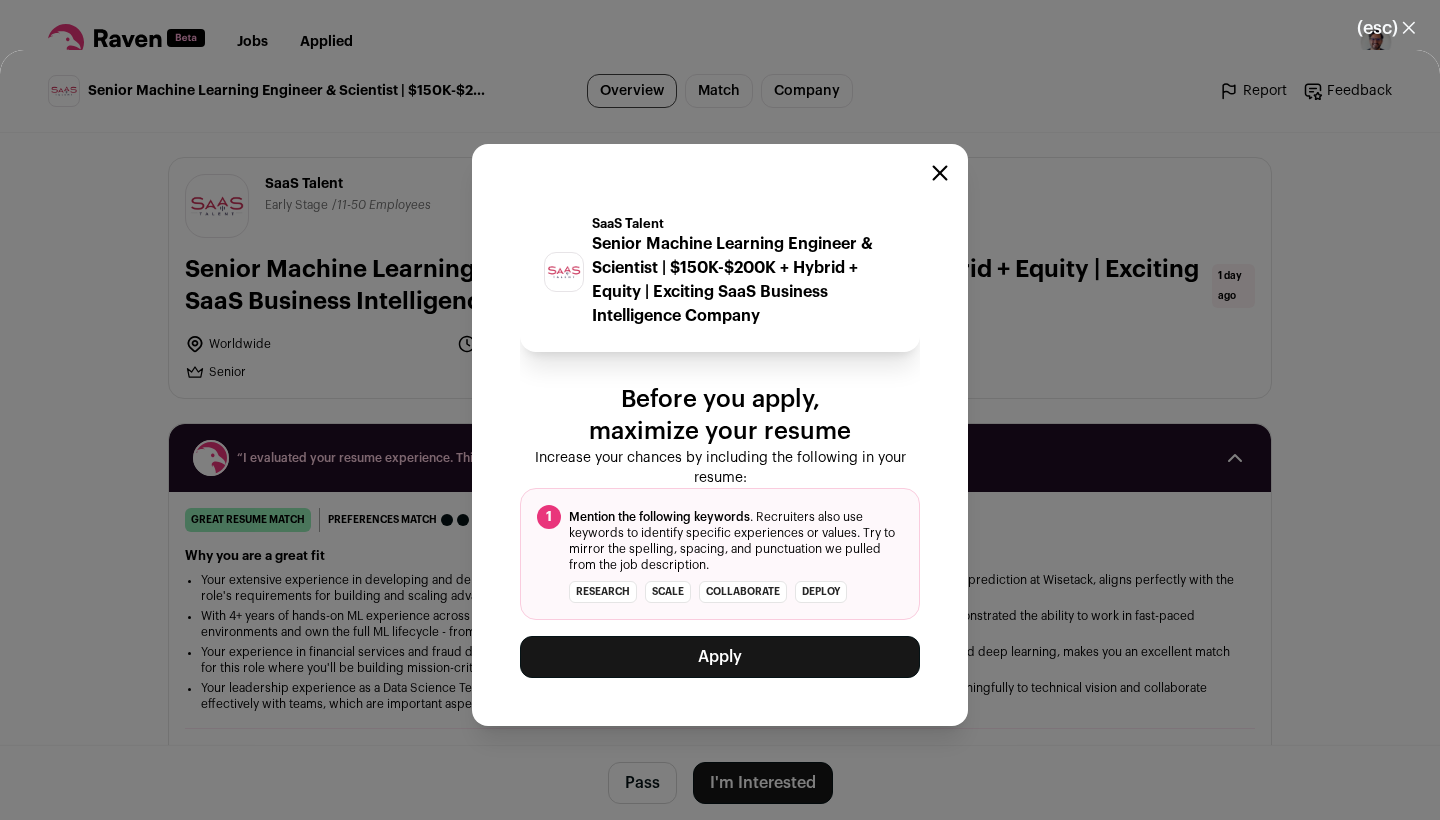 click on "Apply" at bounding box center [720, 657] 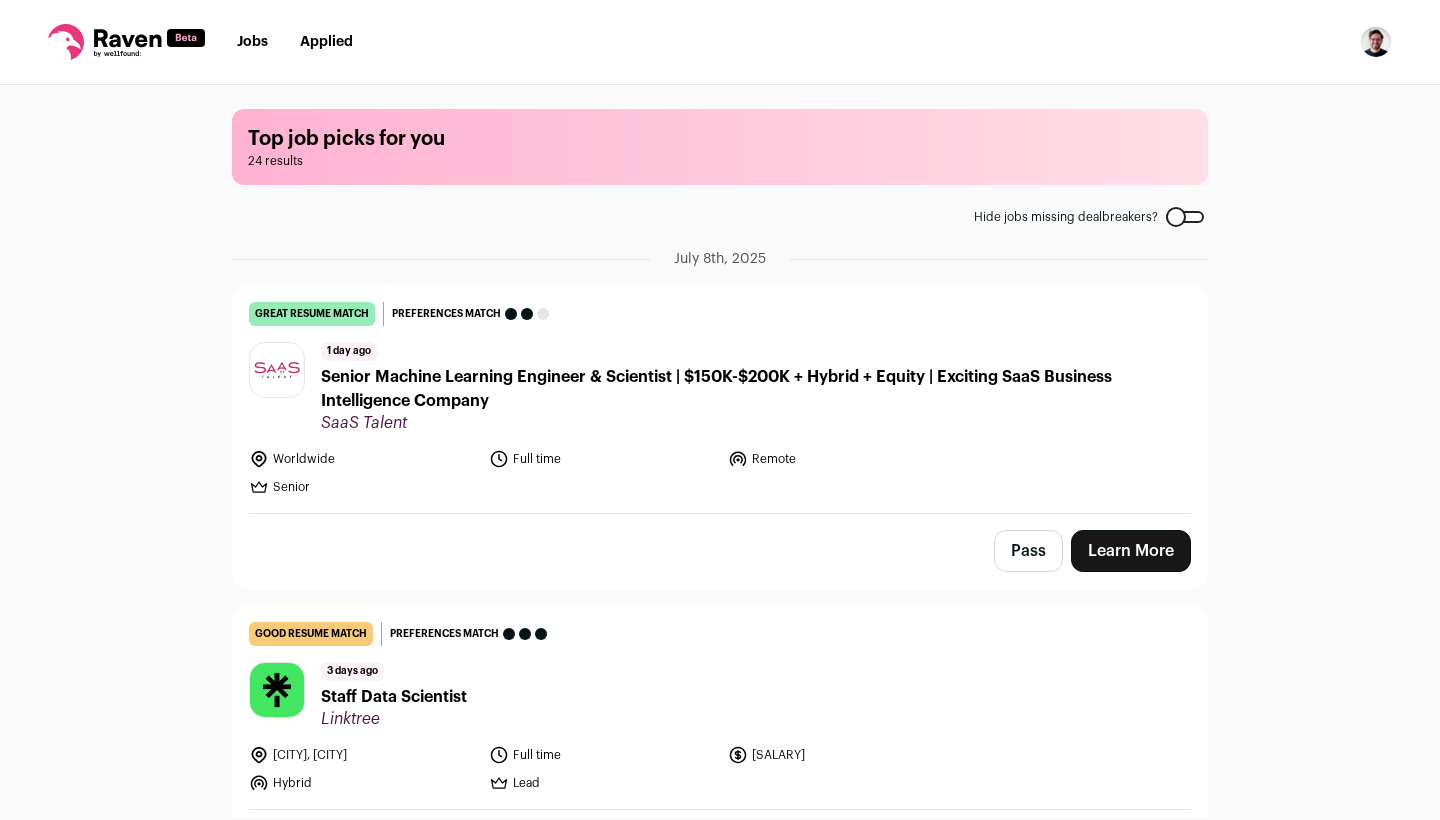 scroll, scrollTop: 0, scrollLeft: 0, axis: both 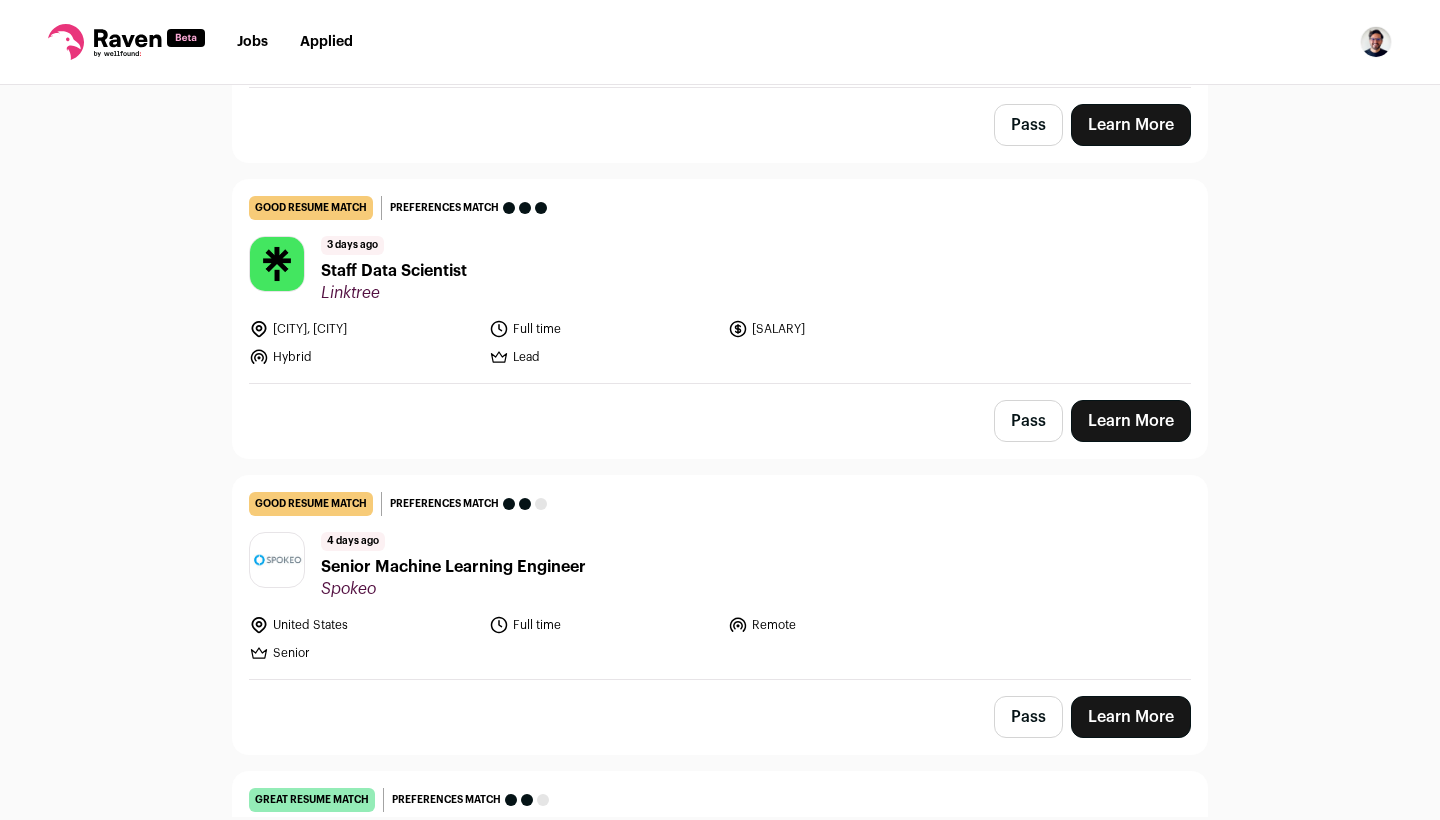 click on "good resume match
You meet the must-have requirements but are missing some nice-to-haves or don't strongly match the job responsibilities. These issues are usually fixable with some resume edits.
Preferences match
This job meets all of your dealbreakers and nice-to-haves
[DATE] ago
Staff Data Scientist
Linktree
[CITY], [CITY]
Full time
[SALARY]" at bounding box center (720, 281) 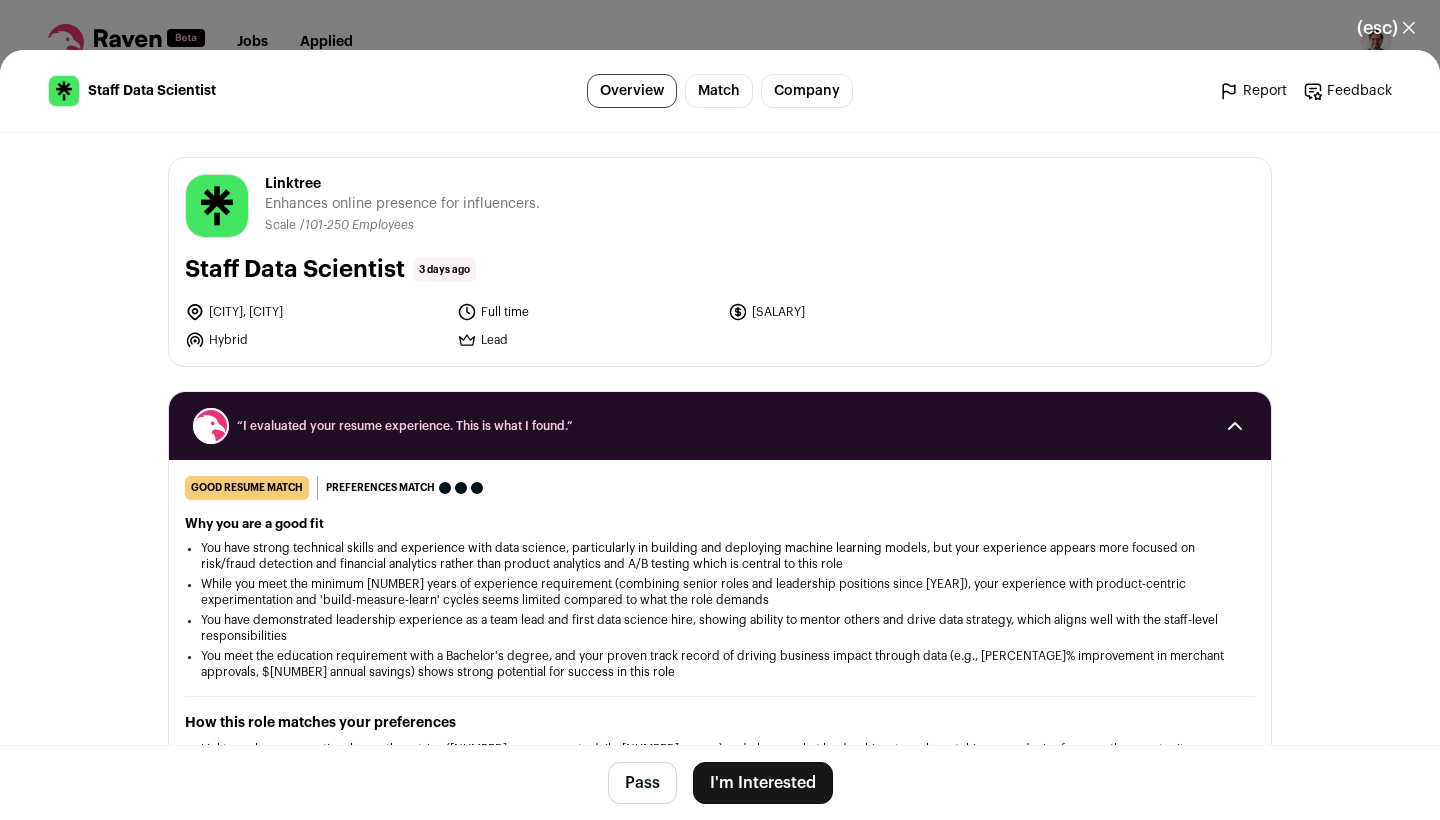 click on "I'm Interested" at bounding box center [763, 783] 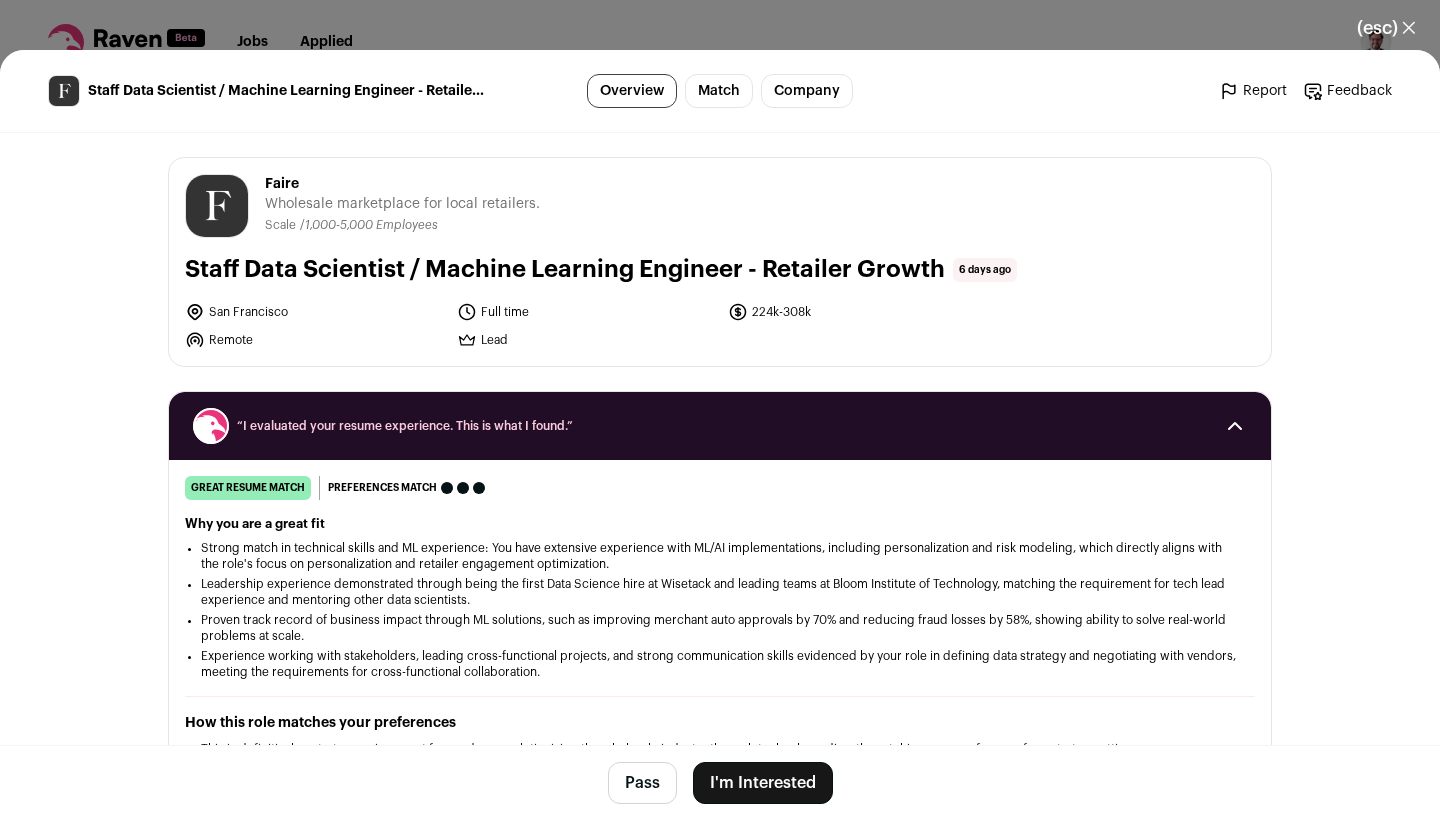 scroll, scrollTop: 0, scrollLeft: 0, axis: both 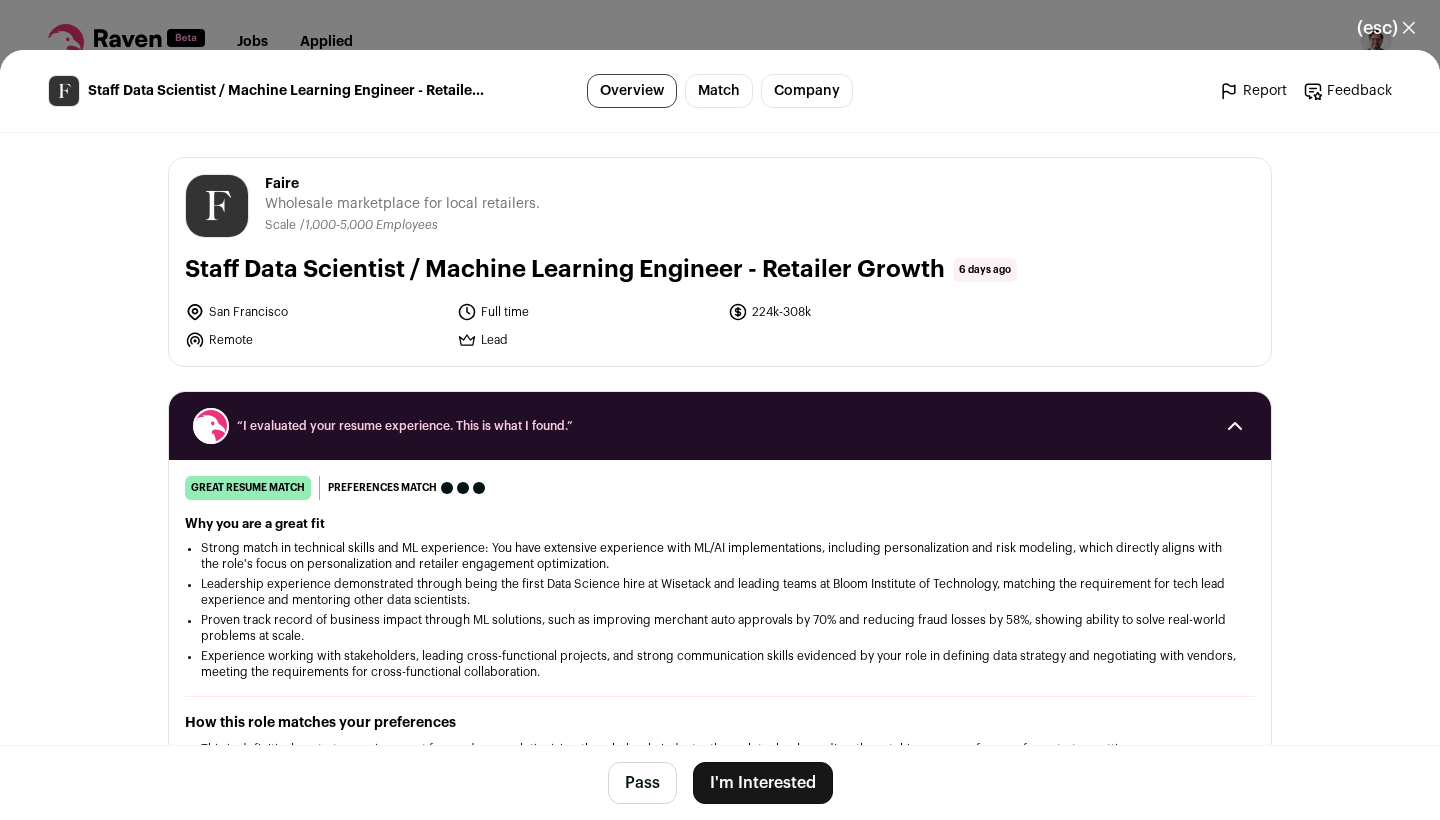 click on "I'm Interested" at bounding box center (763, 783) 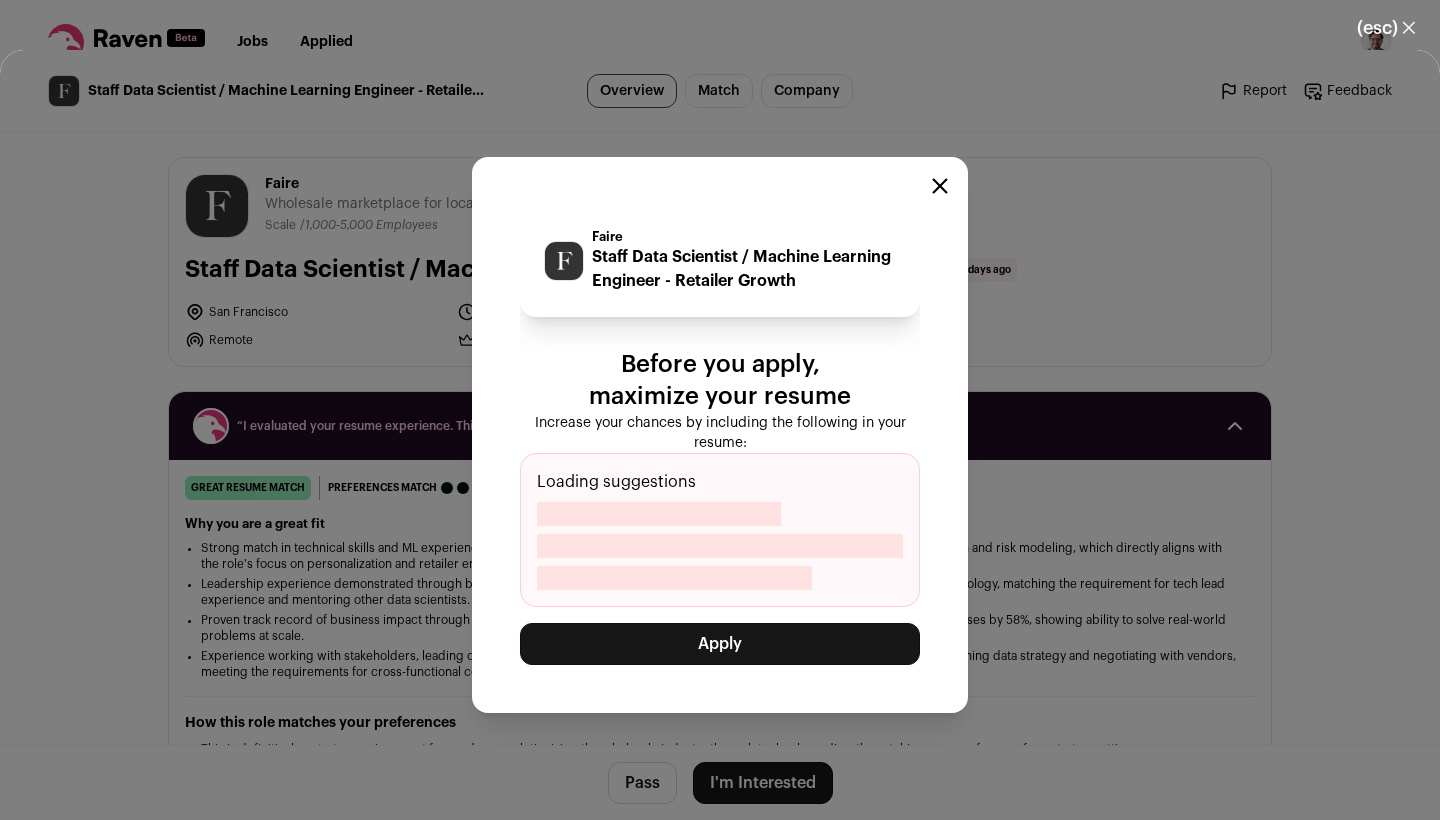 click on "Apply" at bounding box center (720, 644) 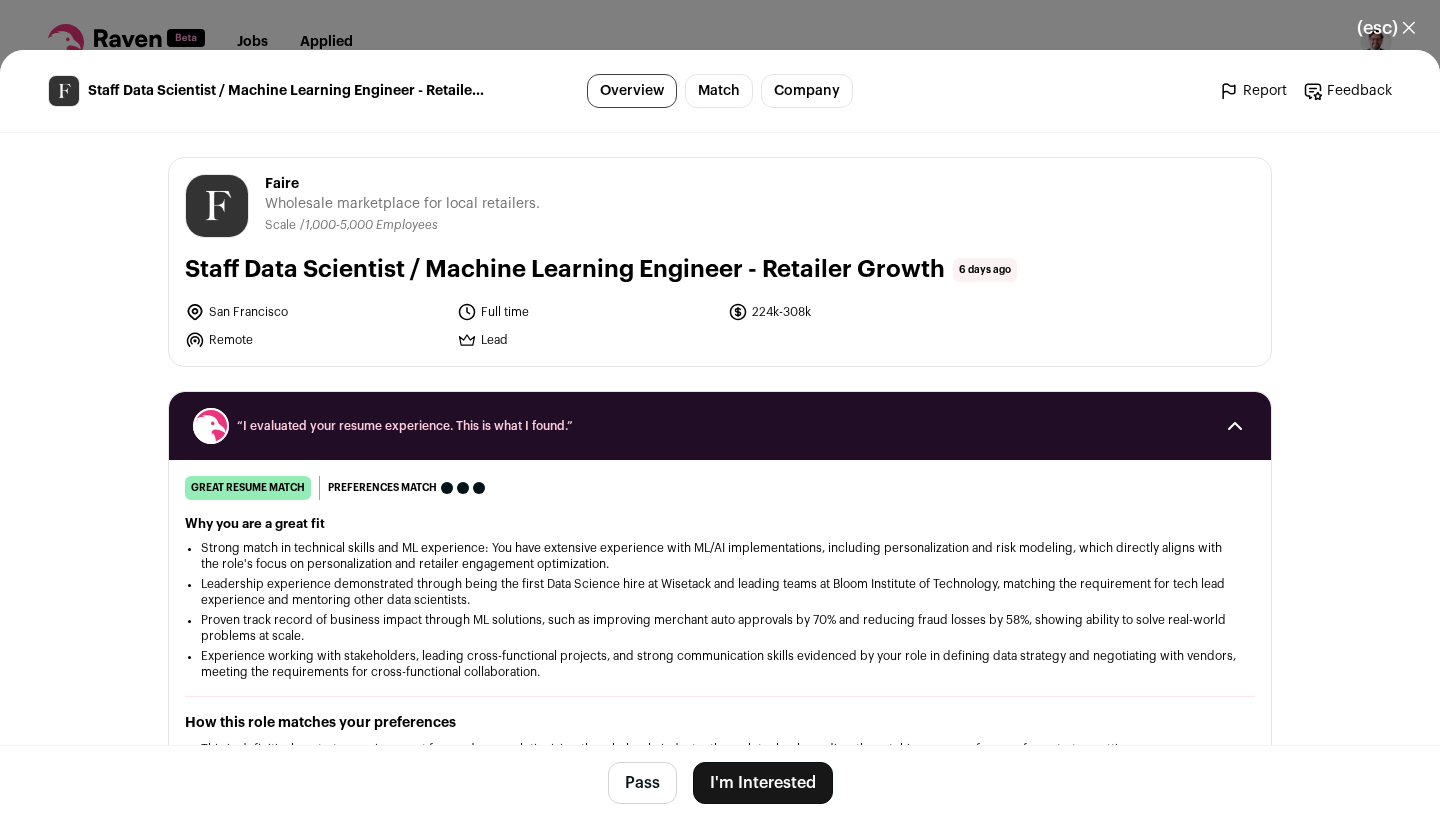 scroll, scrollTop: 0, scrollLeft: 0, axis: both 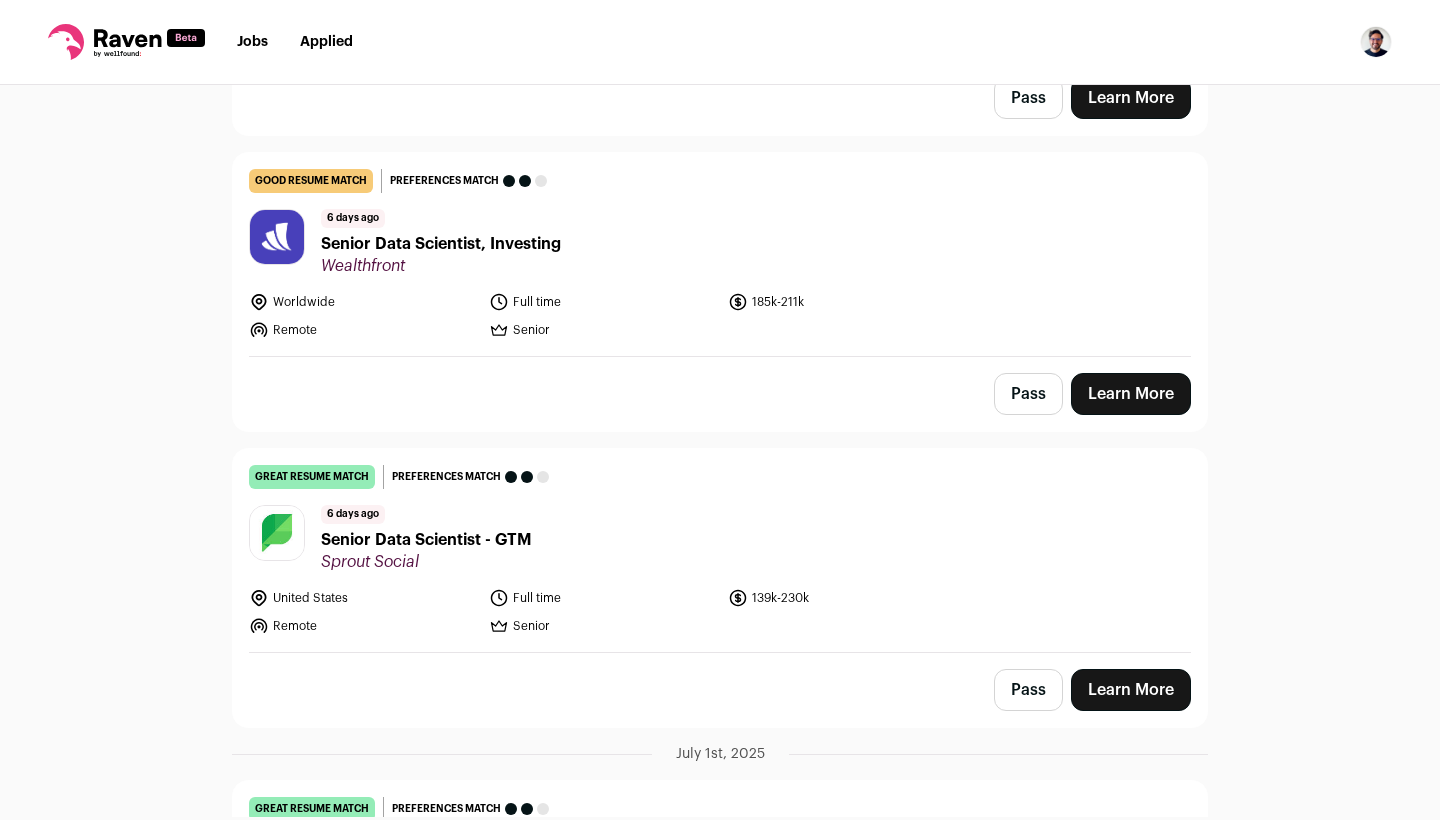 click on "6 days ago
Senior Data Scientist, Investing
Wealthfront" at bounding box center [441, 242] 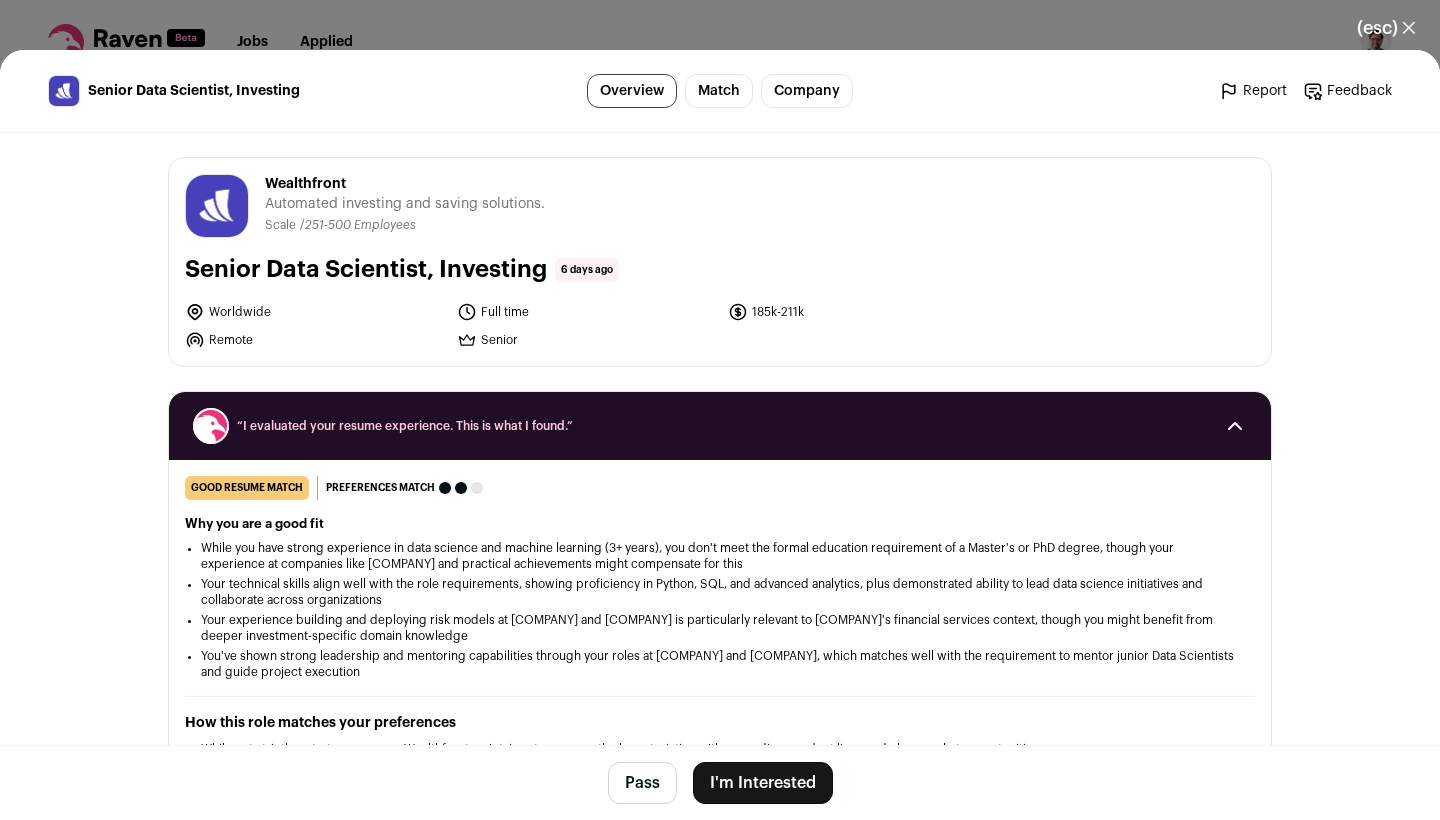 click on "I'm Interested" at bounding box center [763, 783] 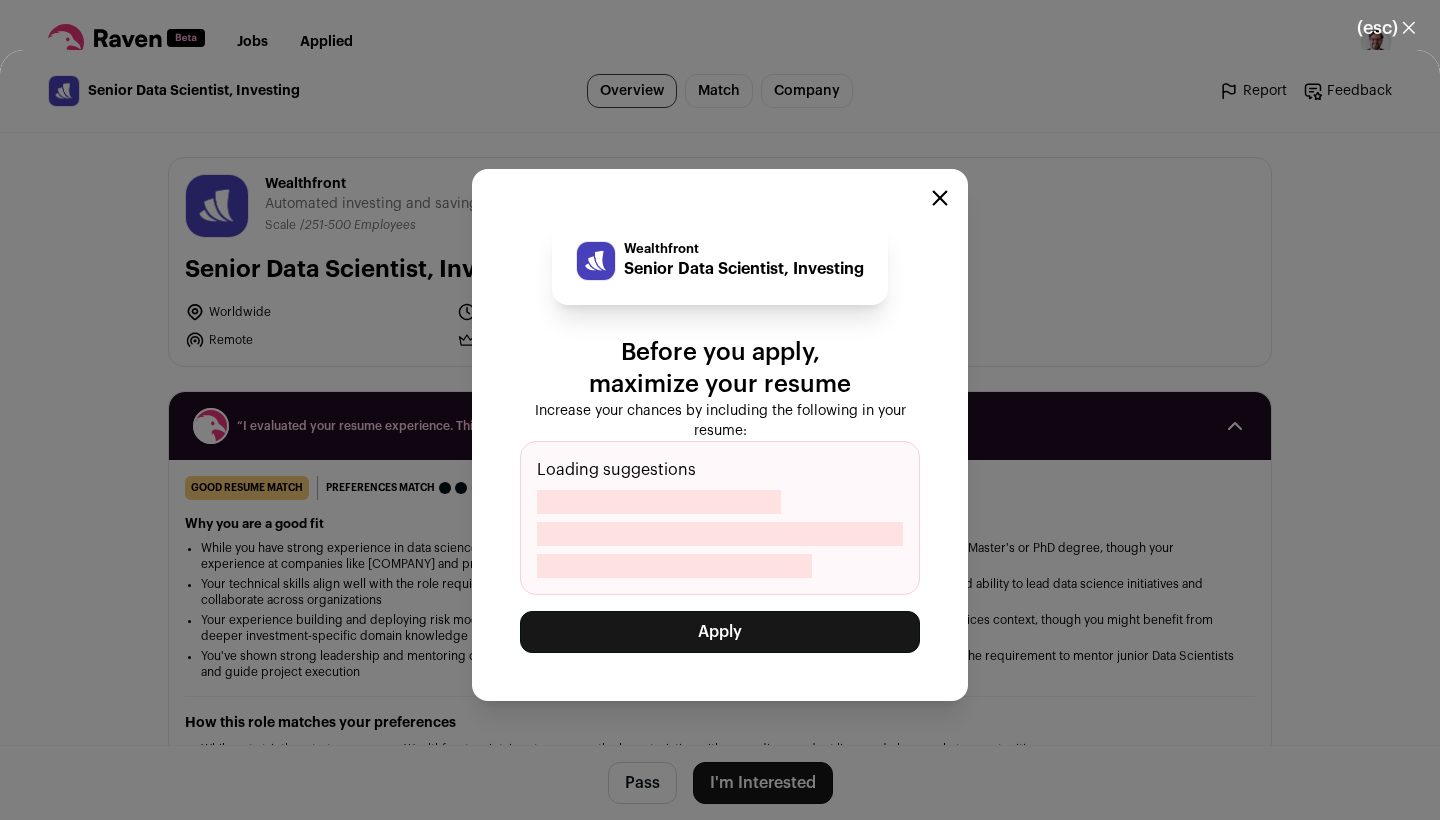 click on "Apply" at bounding box center [720, 632] 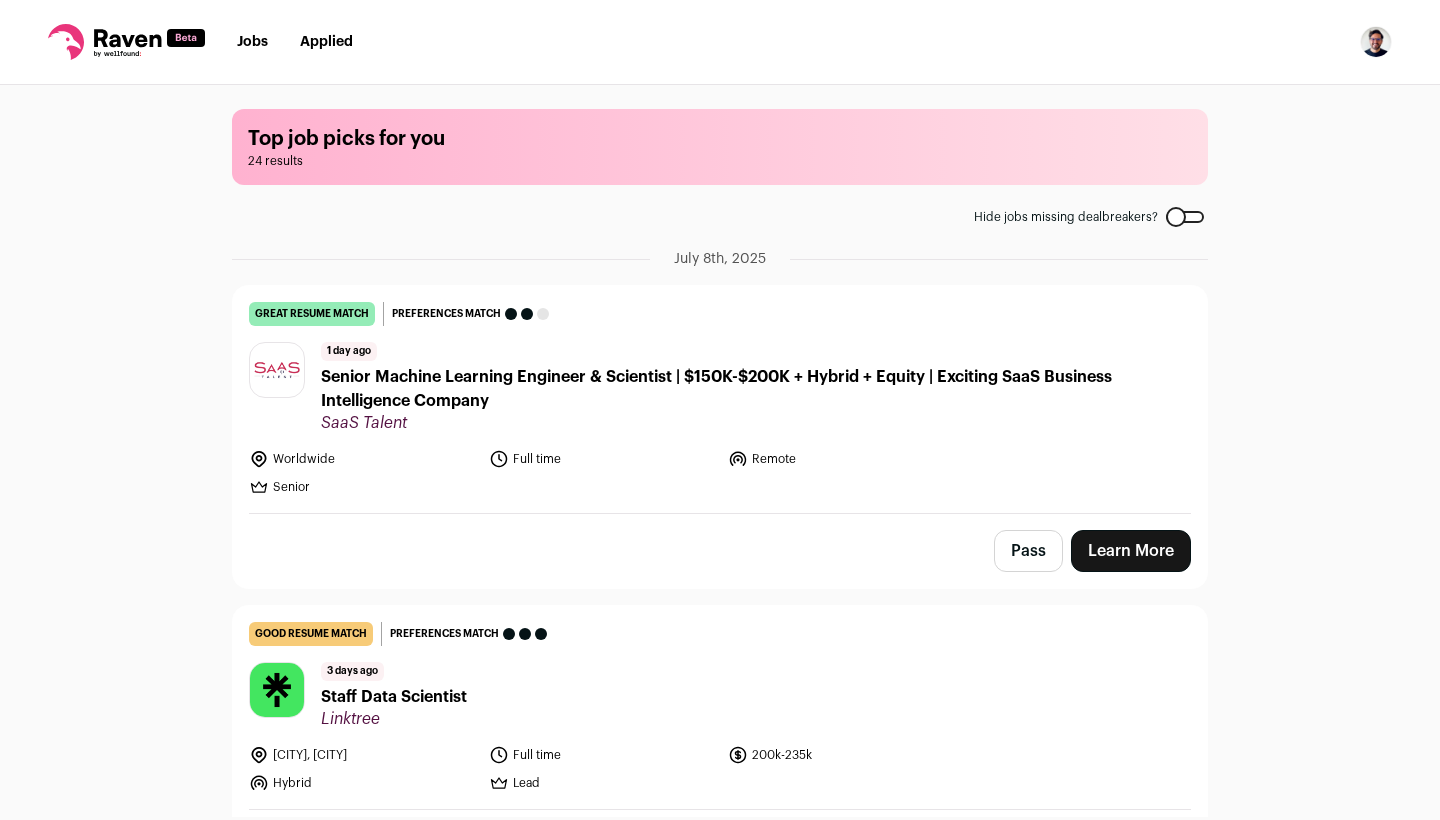 scroll, scrollTop: 0, scrollLeft: 0, axis: both 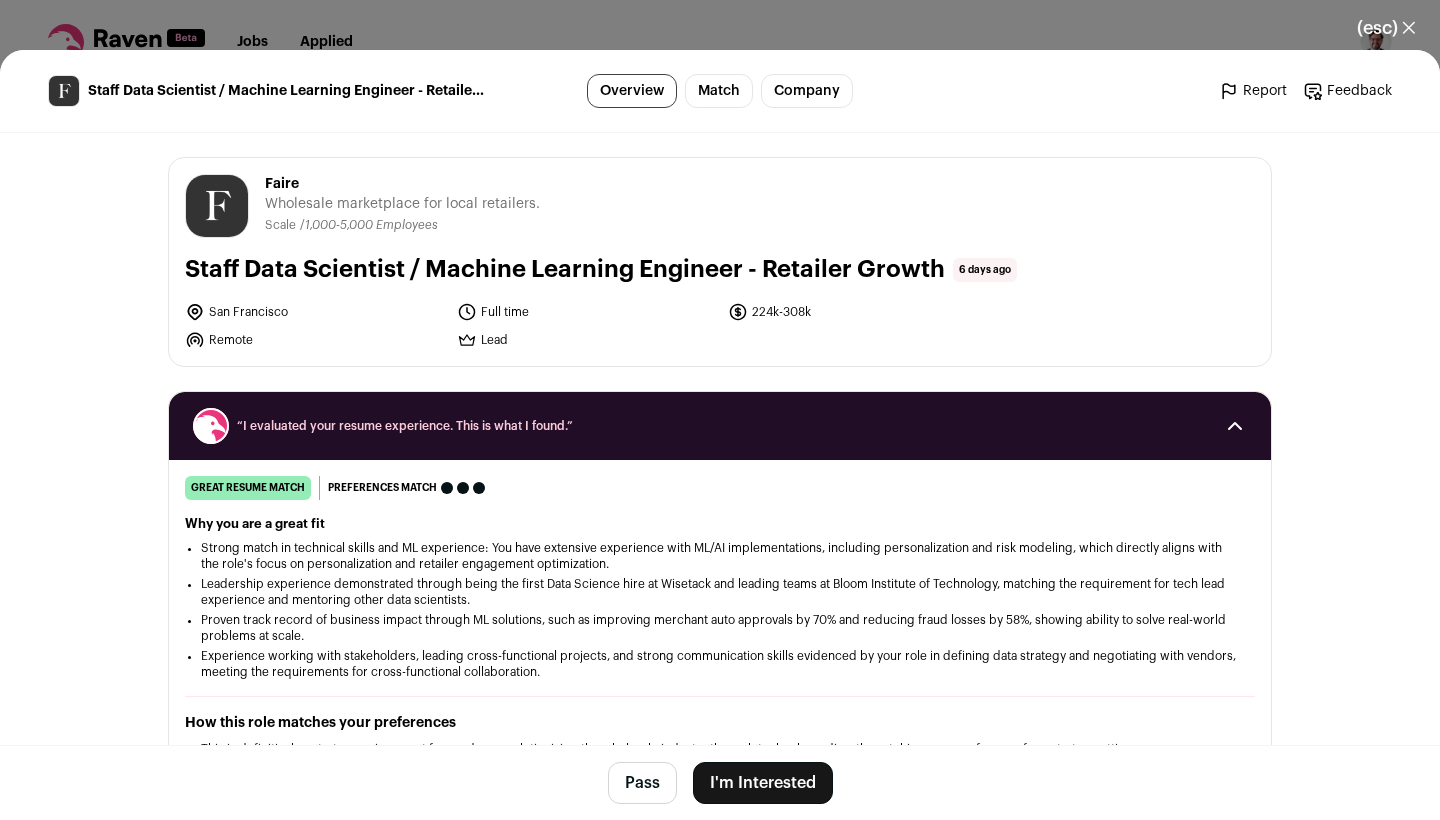 click on "(esc) ✕" at bounding box center (1386, 28) 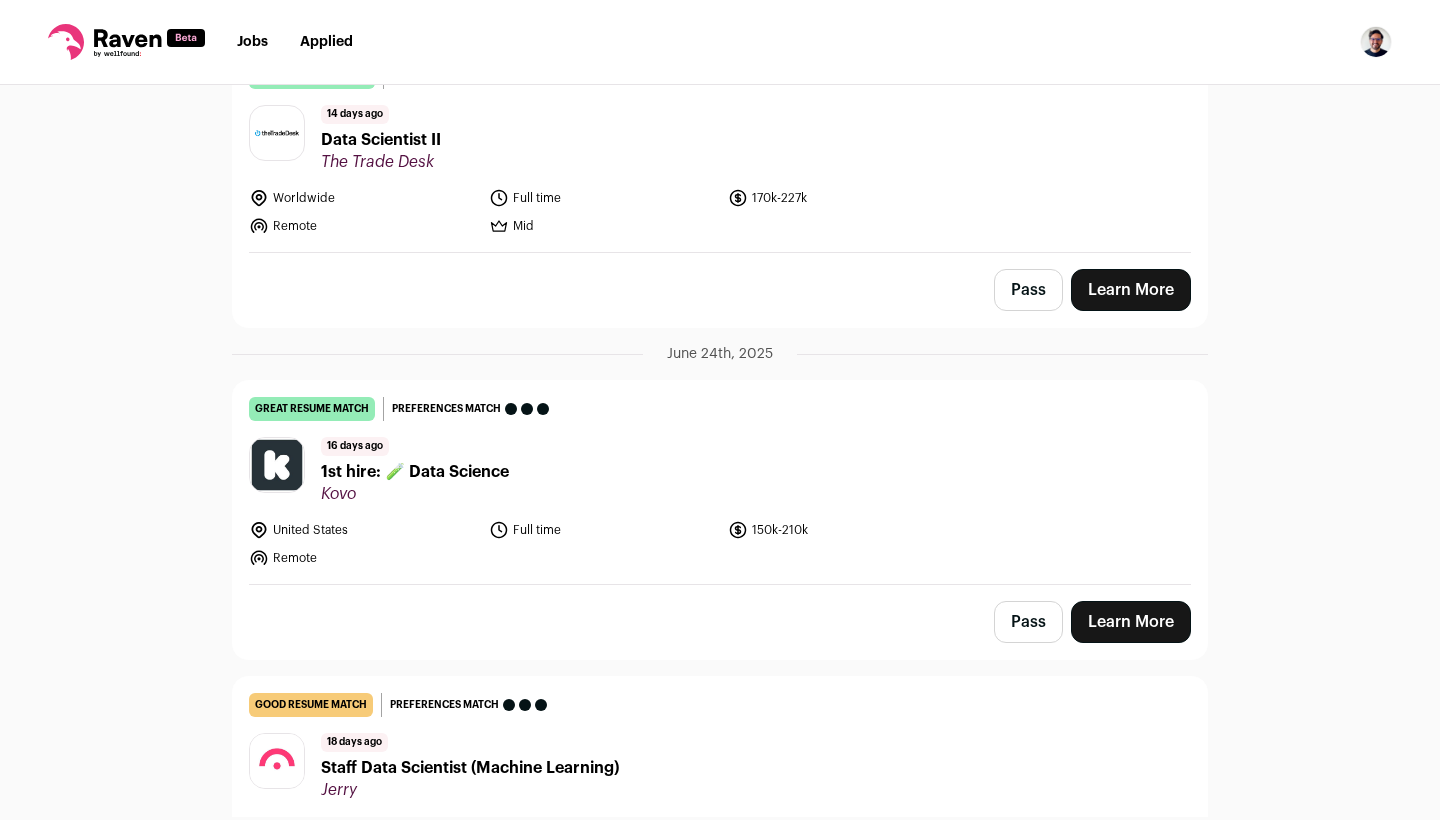 scroll, scrollTop: 5230, scrollLeft: 0, axis: vertical 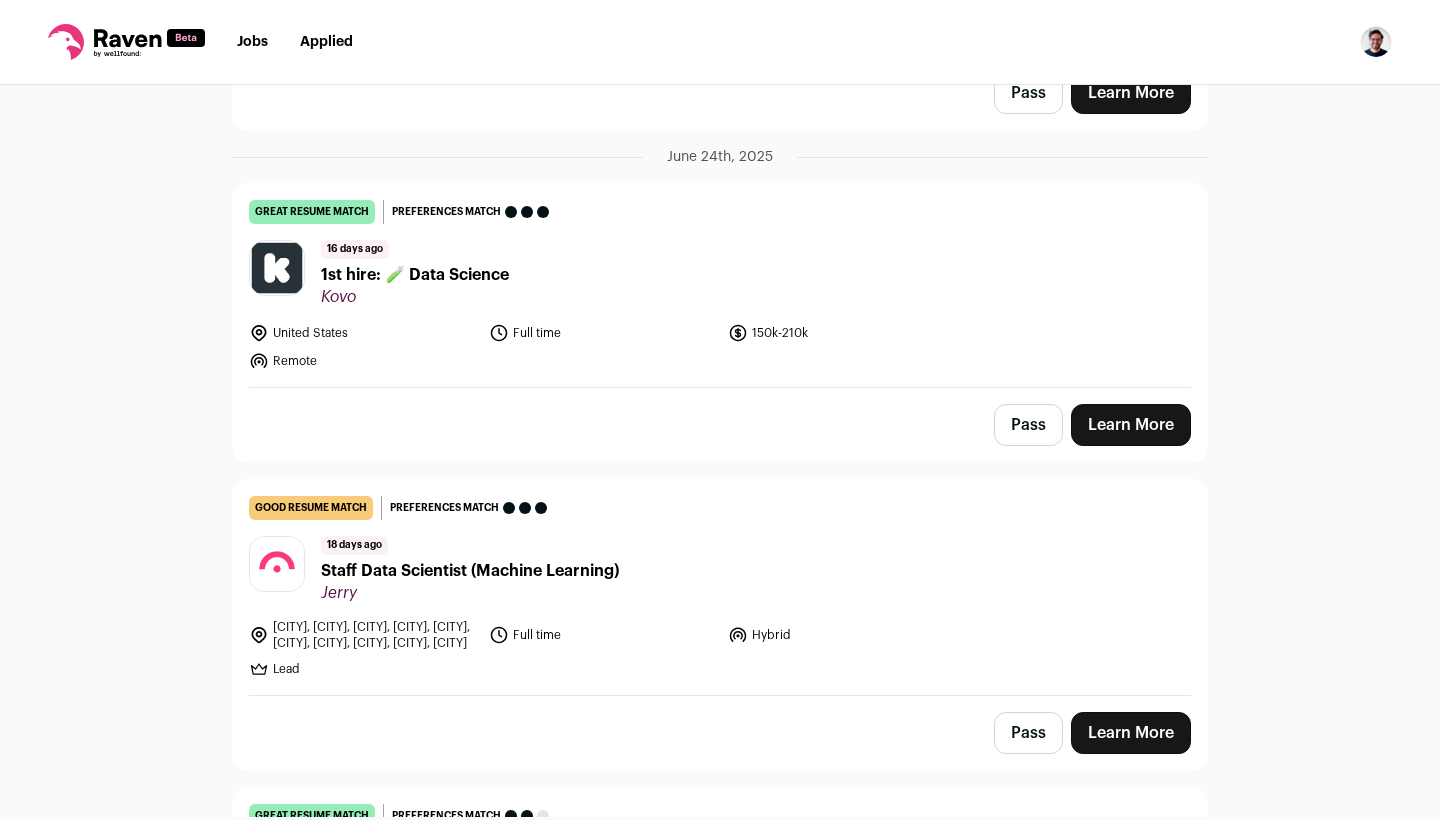click on "1st hire: 🧪 Data Science" at bounding box center [415, 275] 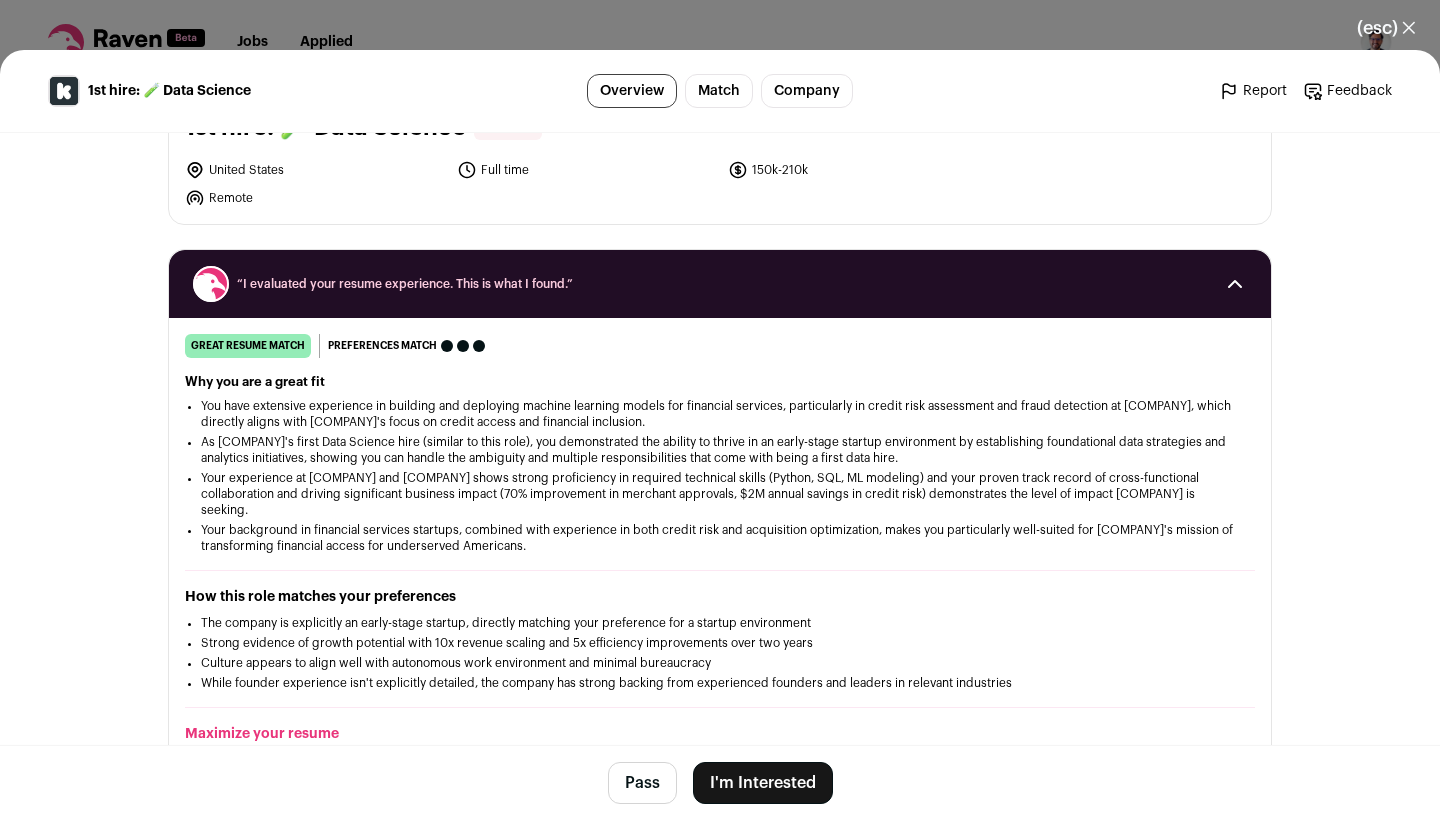 scroll, scrollTop: 0, scrollLeft: 0, axis: both 